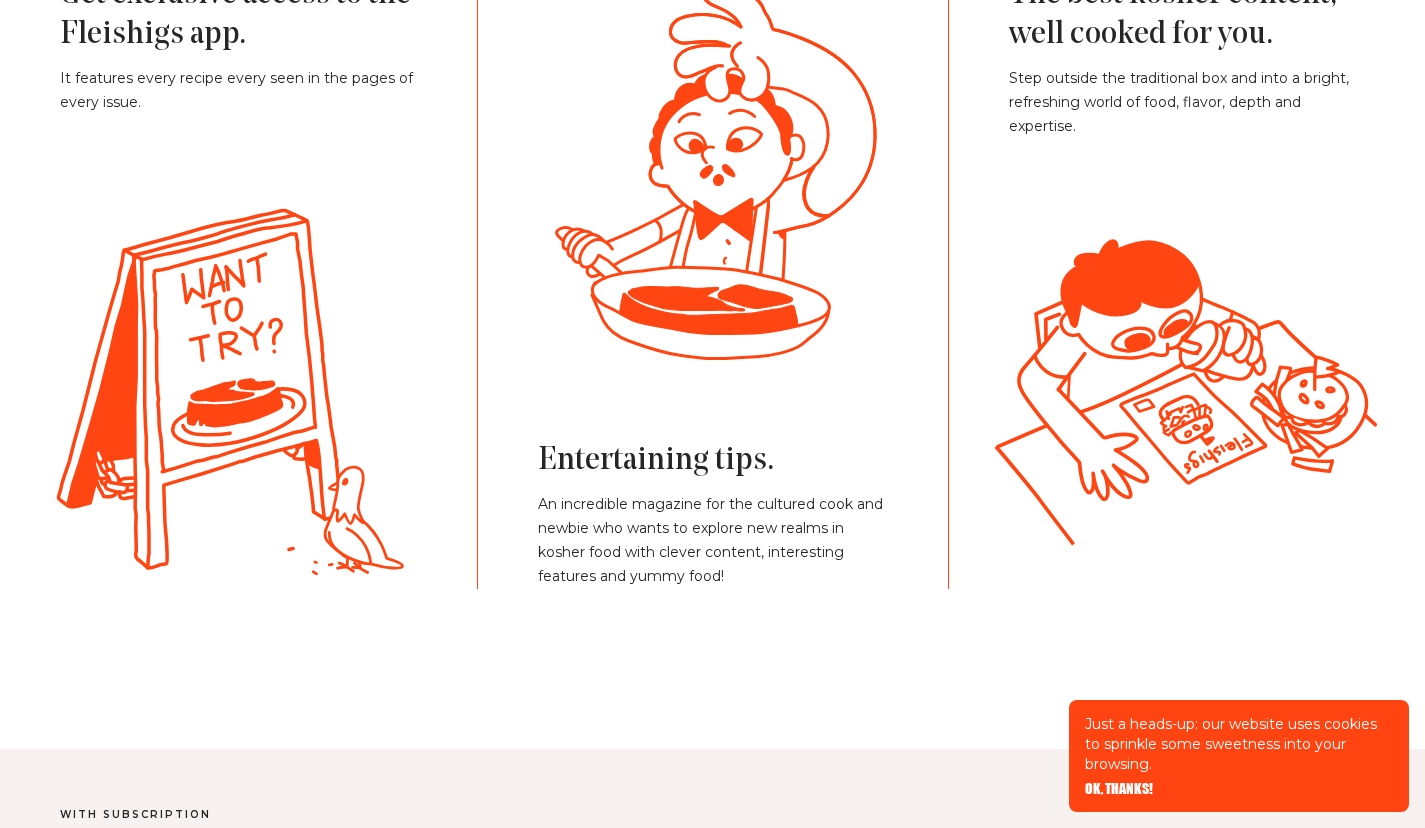 scroll, scrollTop: 1363, scrollLeft: 0, axis: vertical 